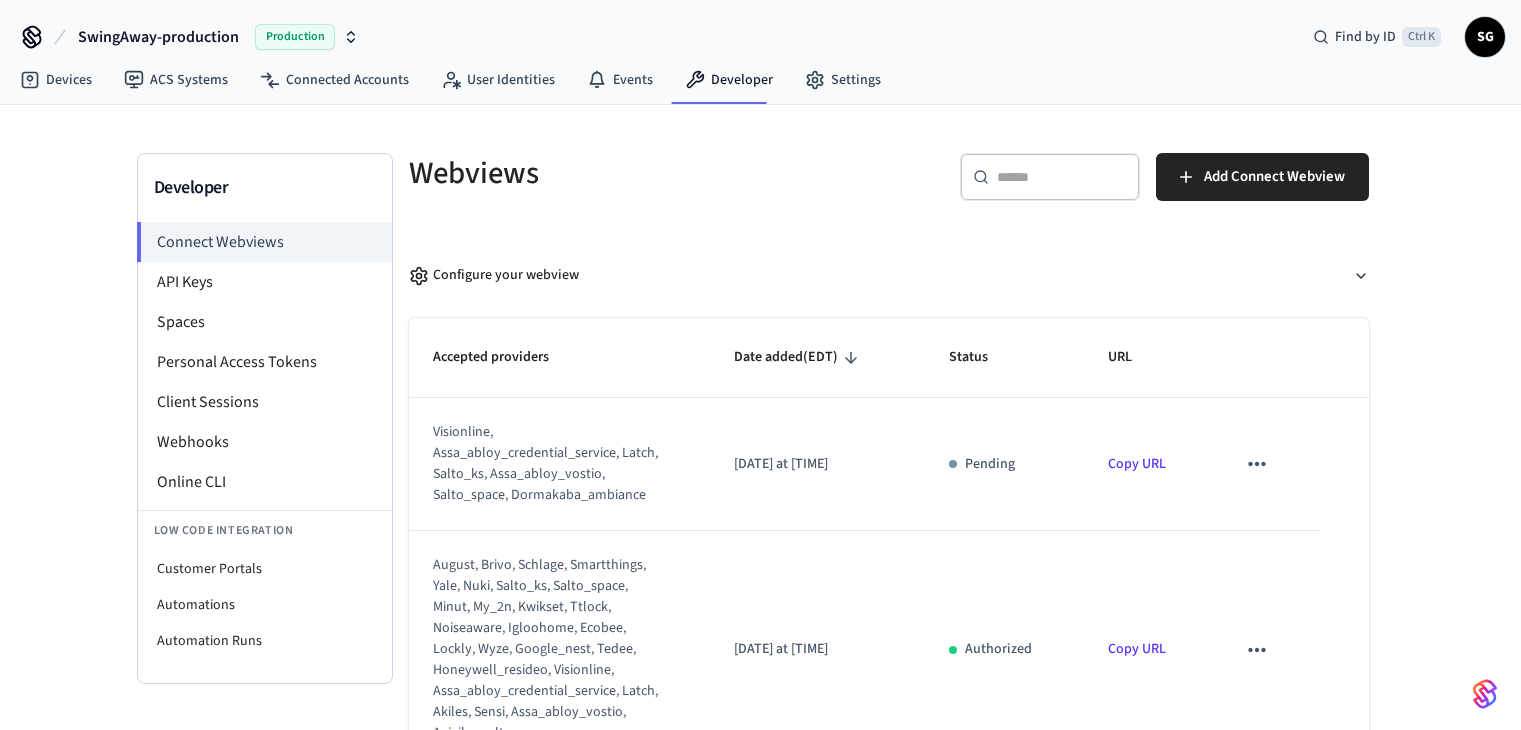 scroll, scrollTop: 0, scrollLeft: 0, axis: both 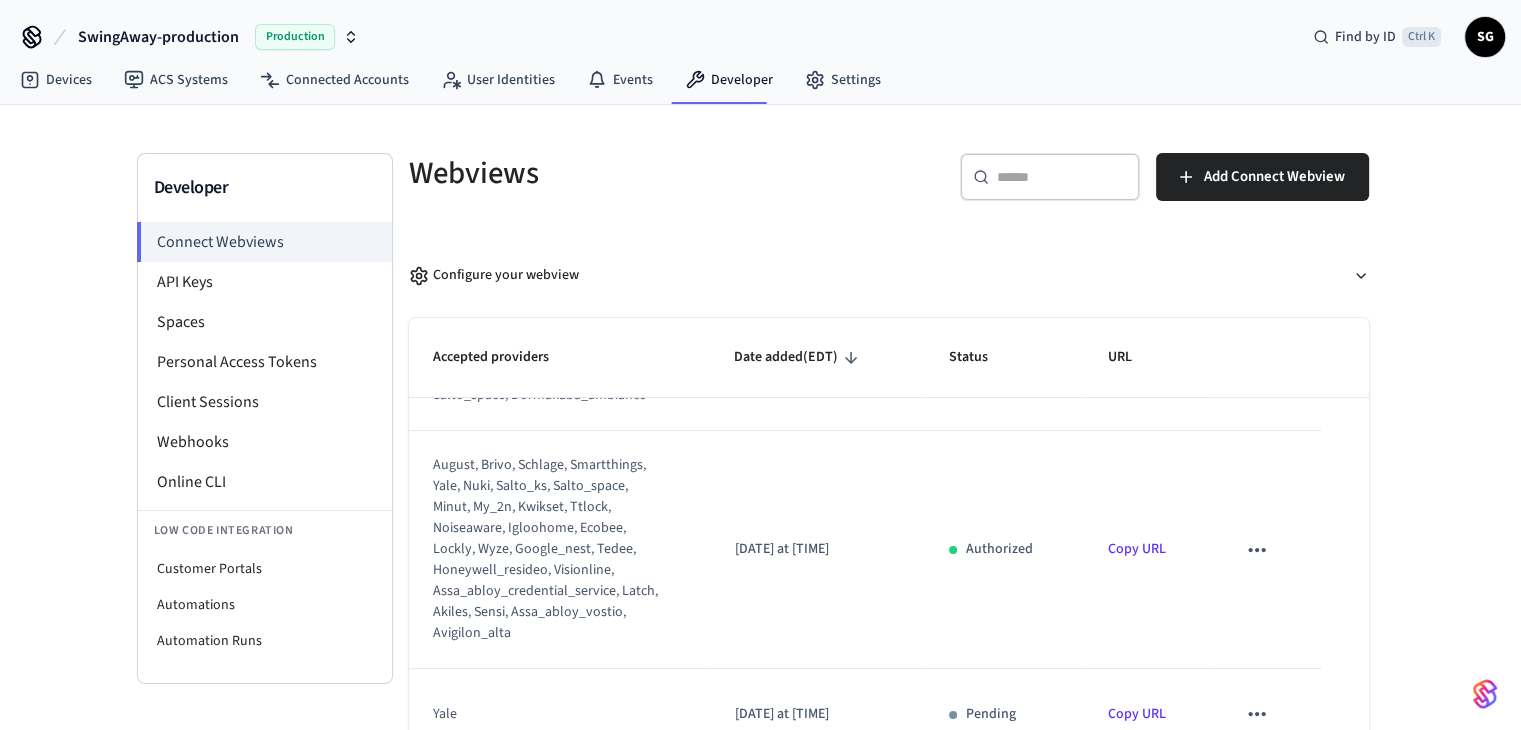 click on "​ ​" at bounding box center (1050, 177) 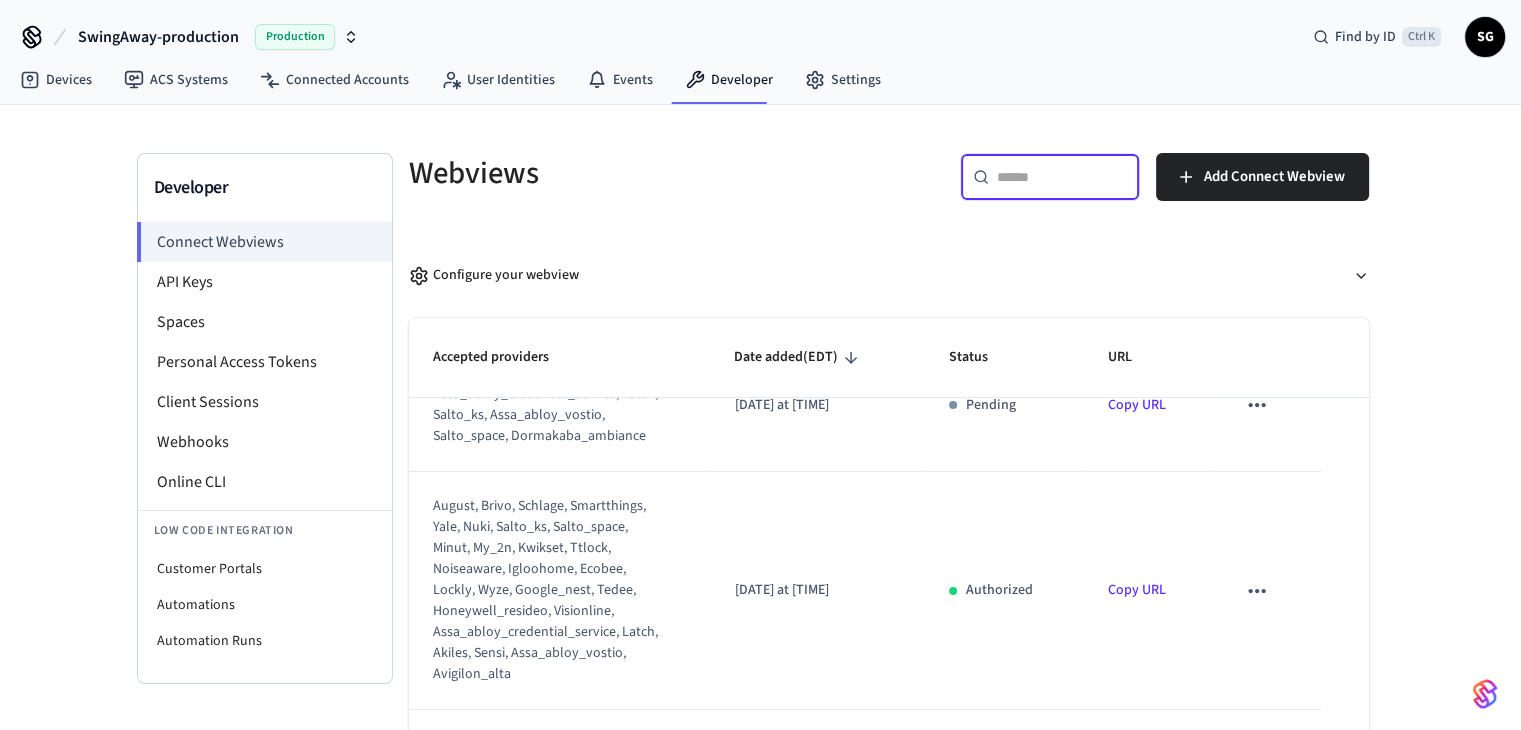scroll, scrollTop: 0, scrollLeft: 0, axis: both 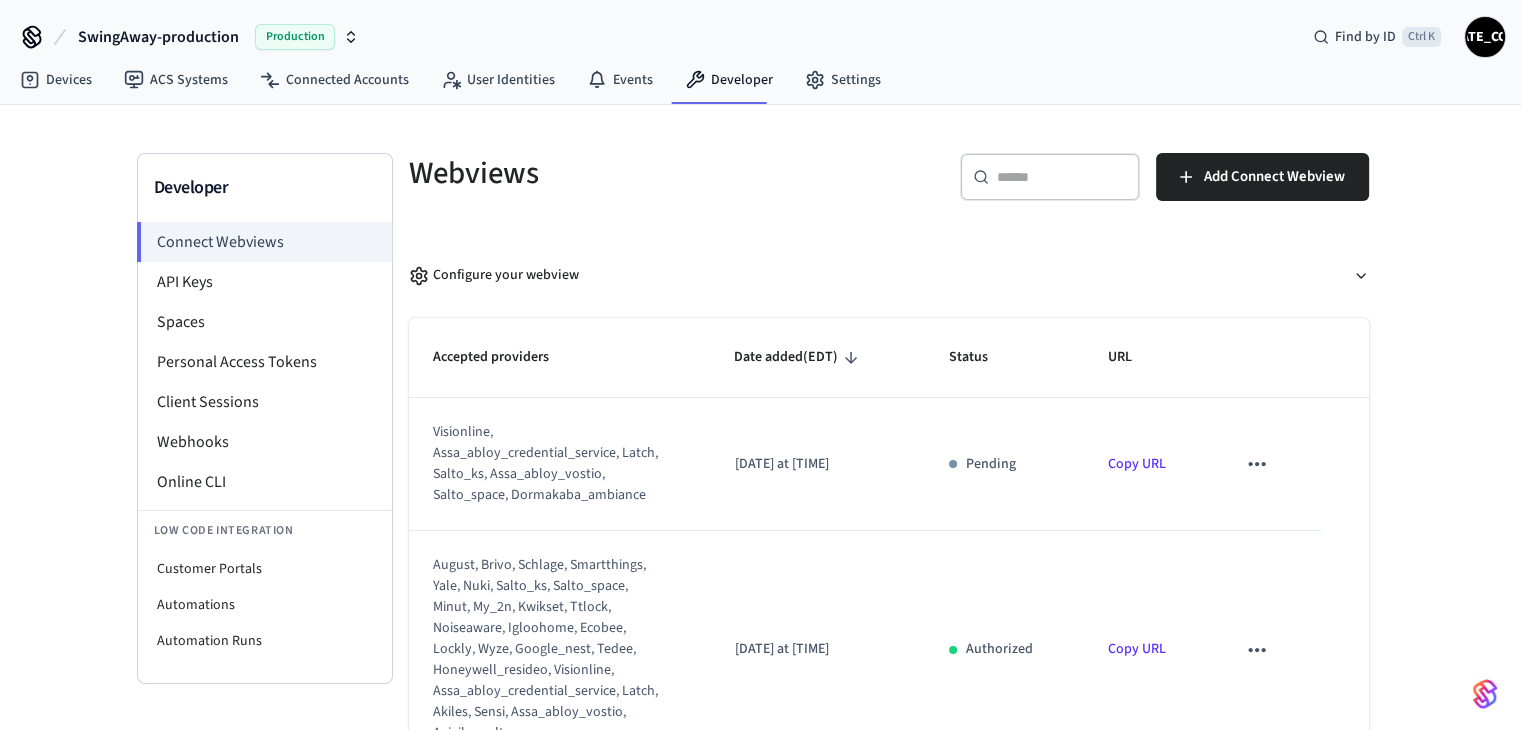 click on "visionline, assa_abloy_credential_service, latch, salto_ks, assa_abloy_vostio, salto_space, dormakaba_ambiance" at bounding box center [547, 464] 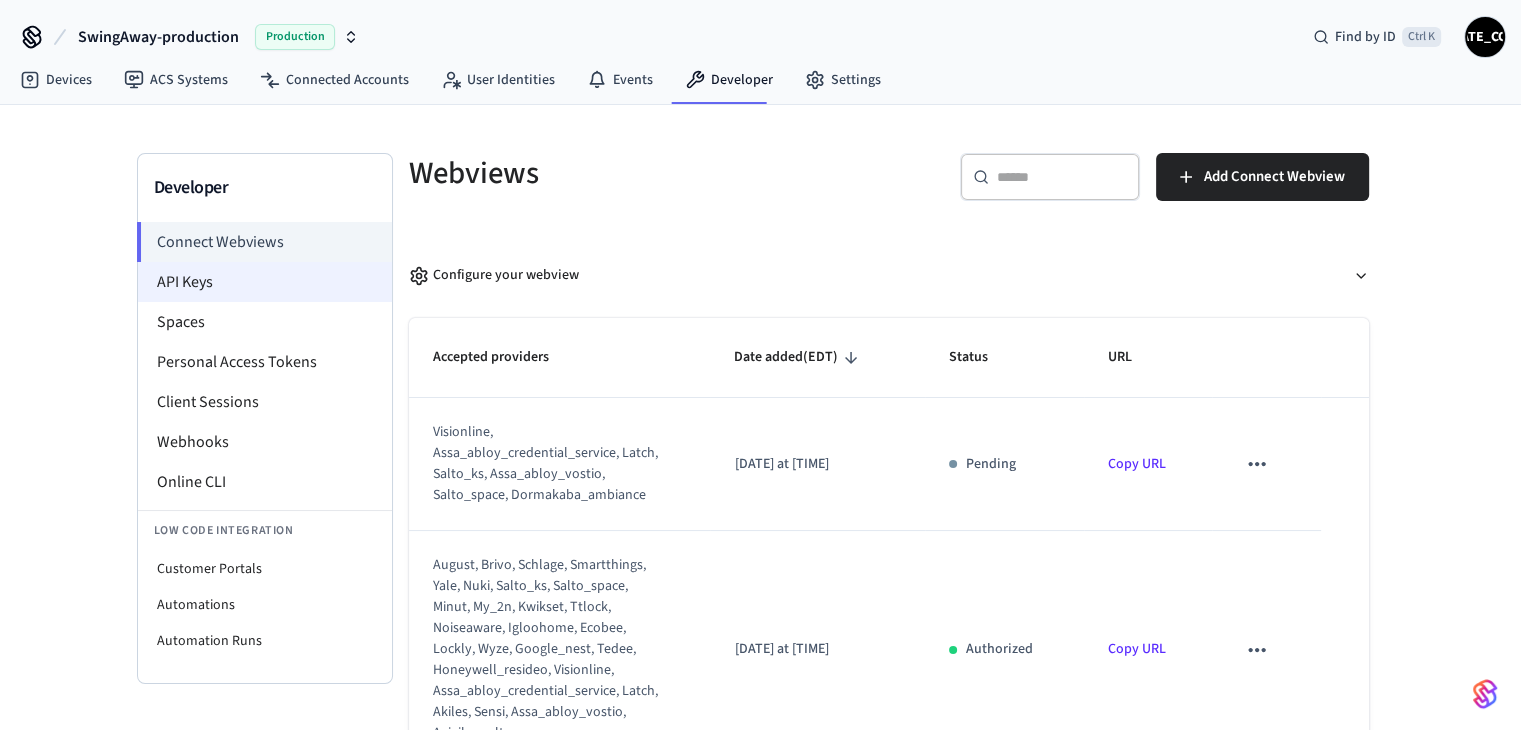 click on "API Keys" at bounding box center [265, 282] 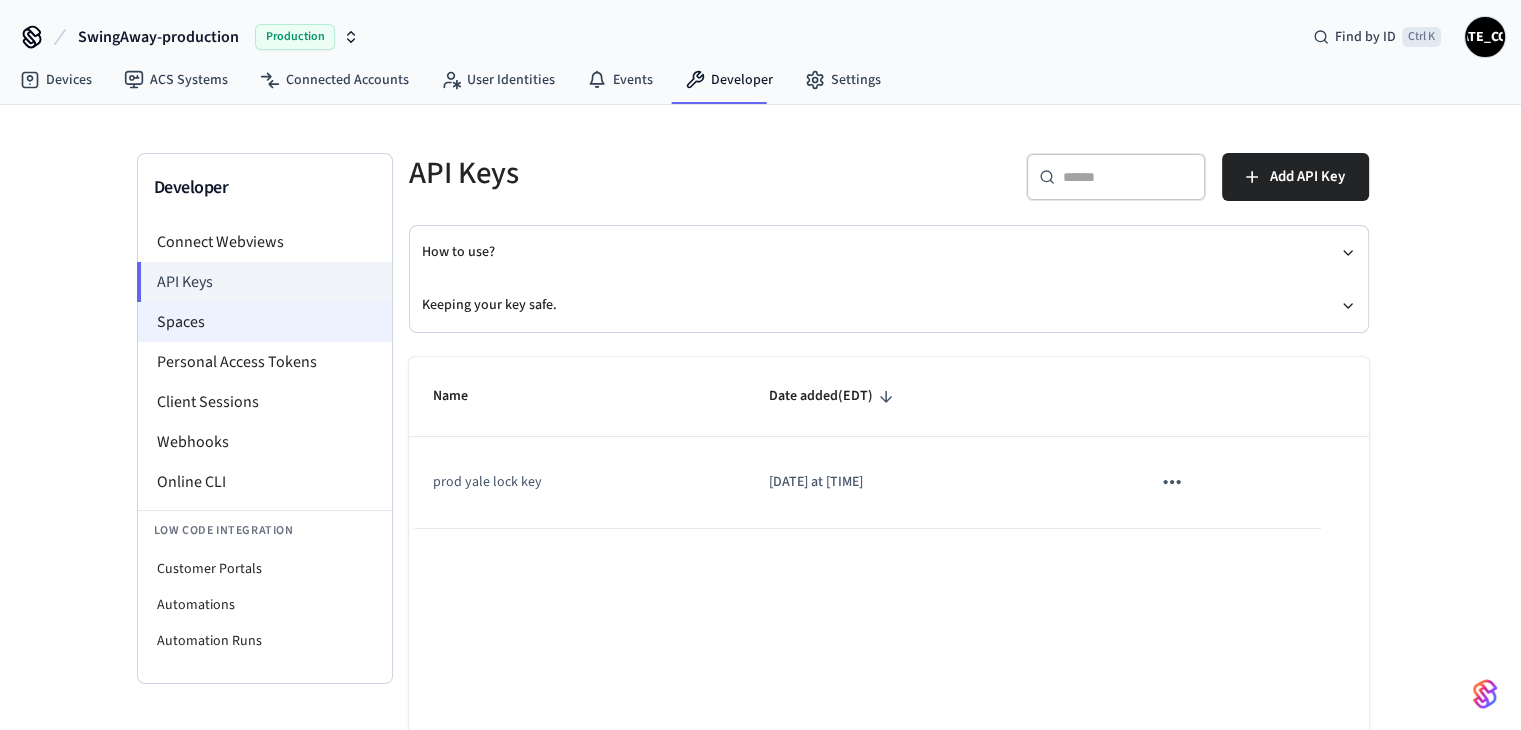 click on "Spaces" at bounding box center [265, 322] 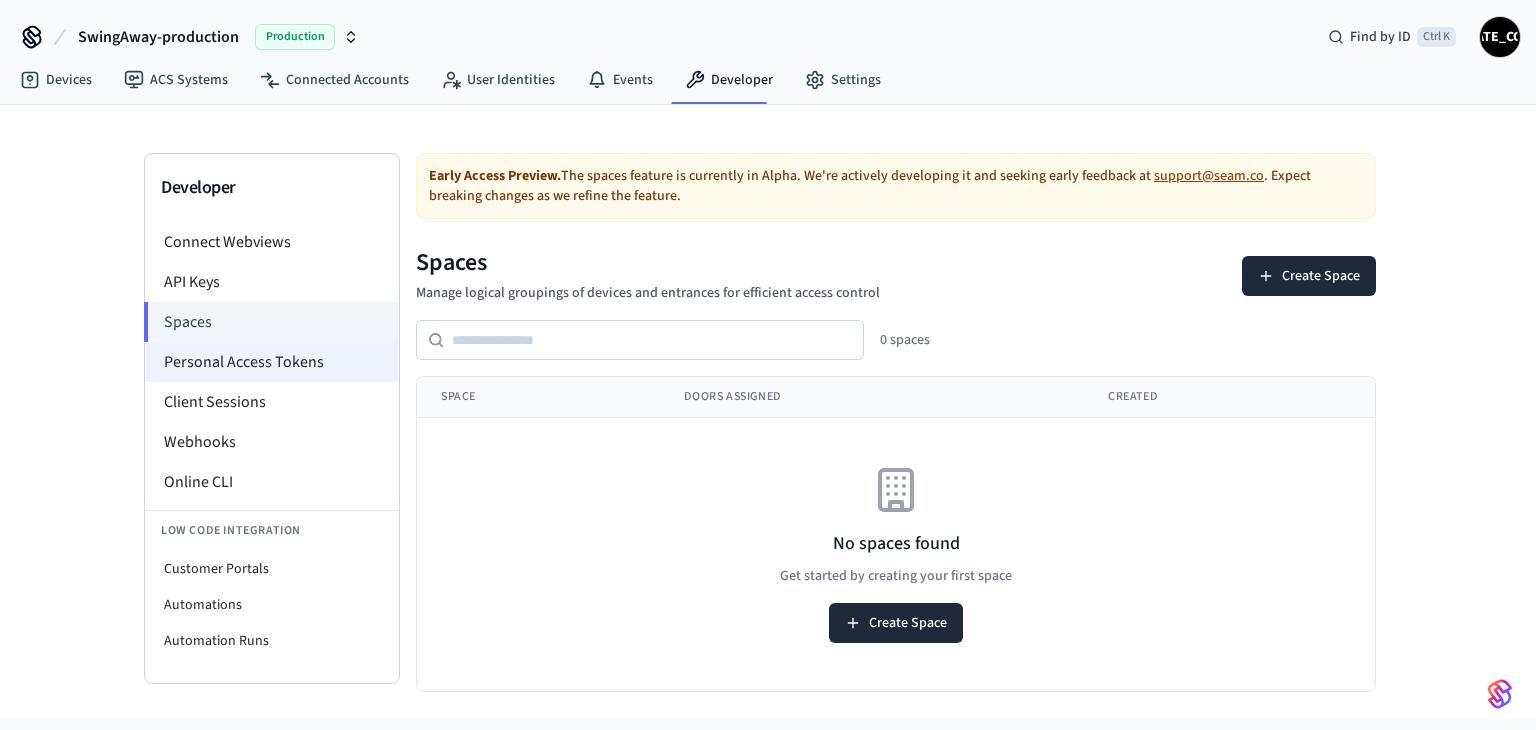click on "Personal Access Tokens" at bounding box center (272, 362) 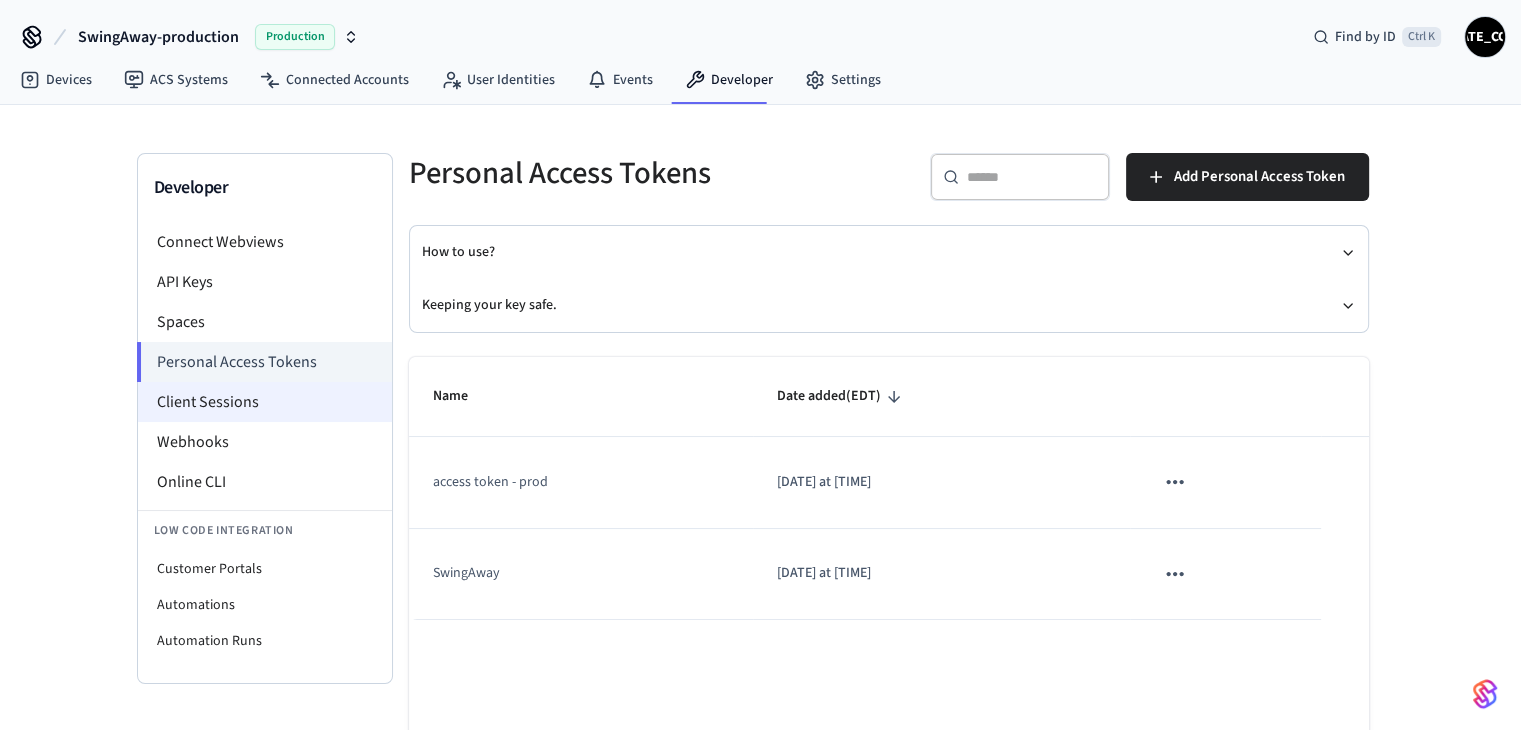 click on "Client Sessions" at bounding box center [265, 402] 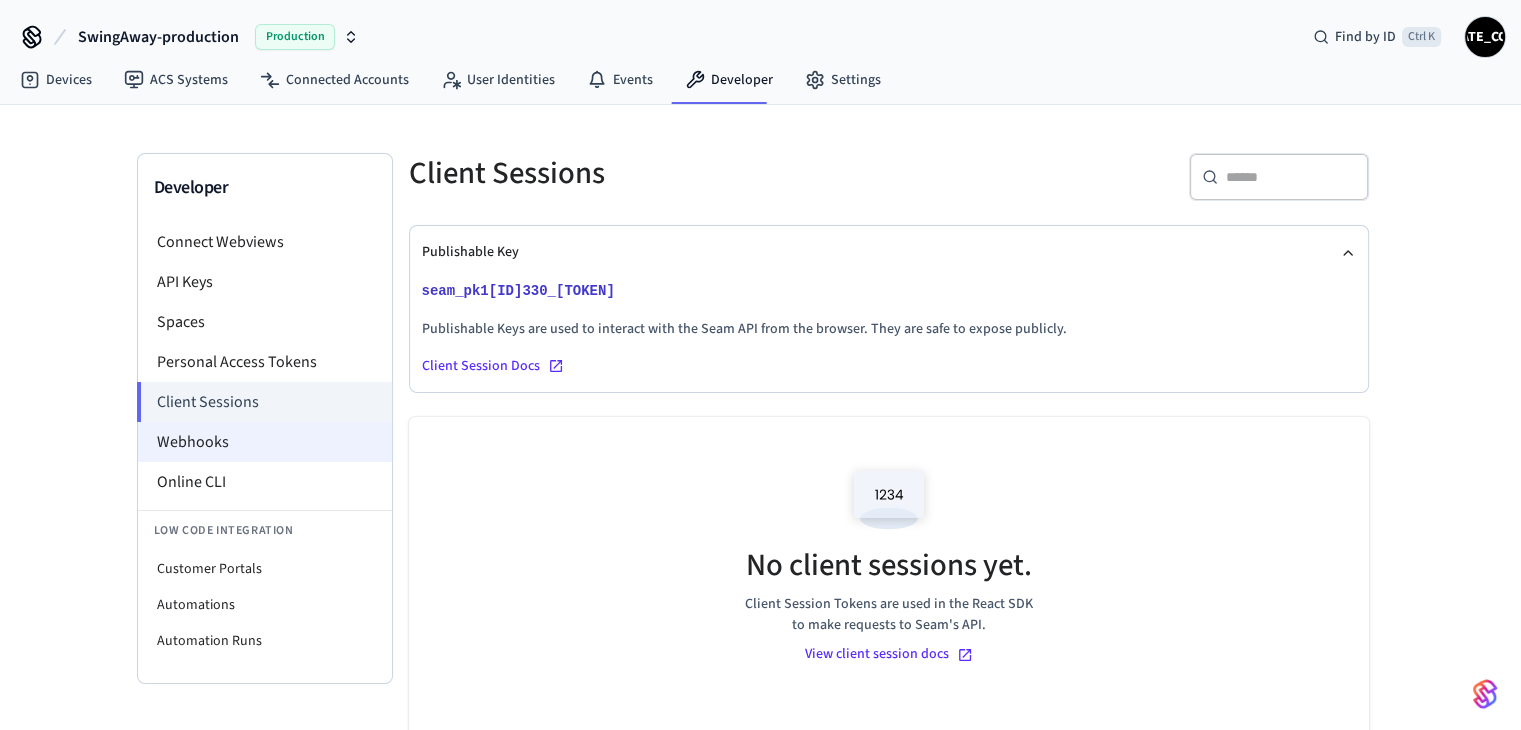 click on "Webhooks" at bounding box center [265, 442] 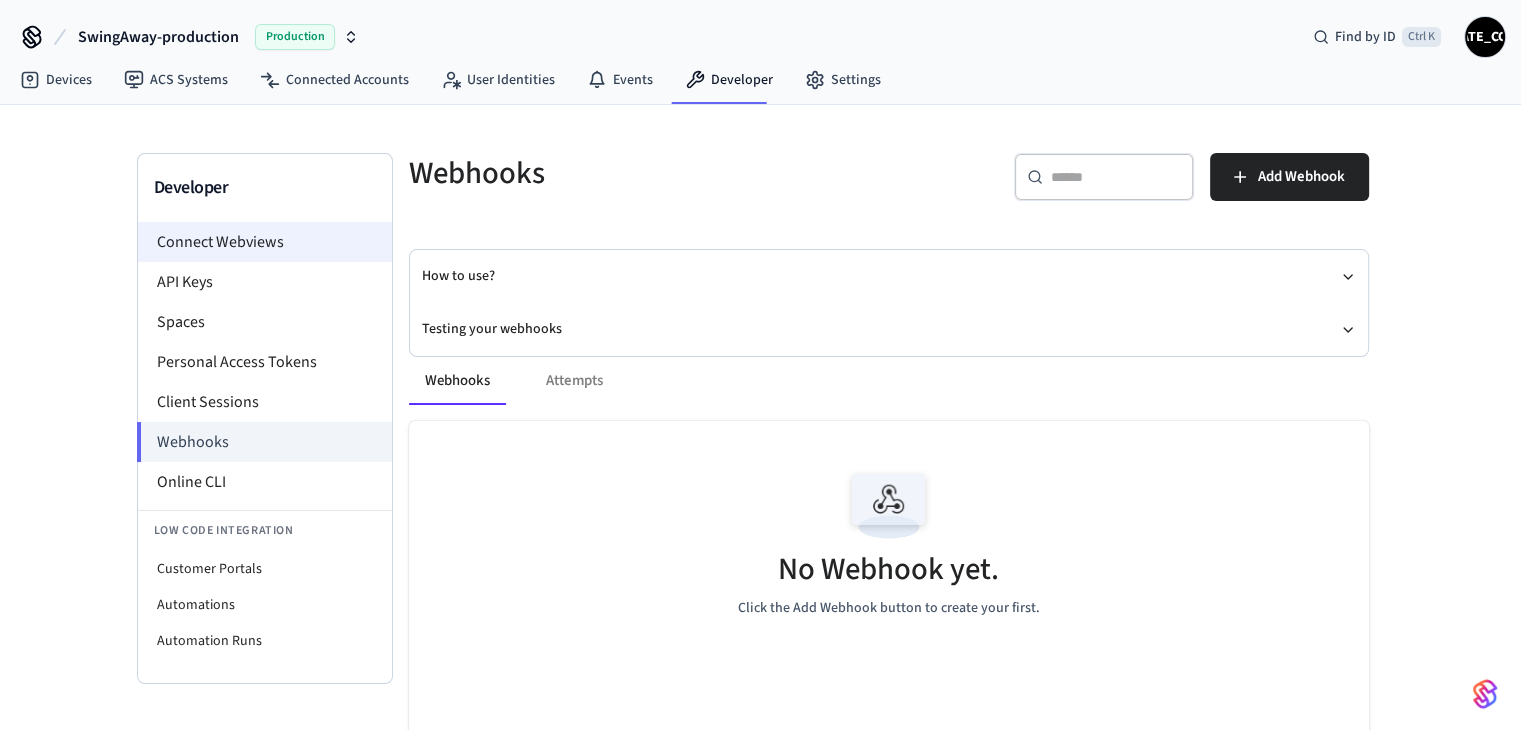 click on "Connect Webviews" at bounding box center [265, 242] 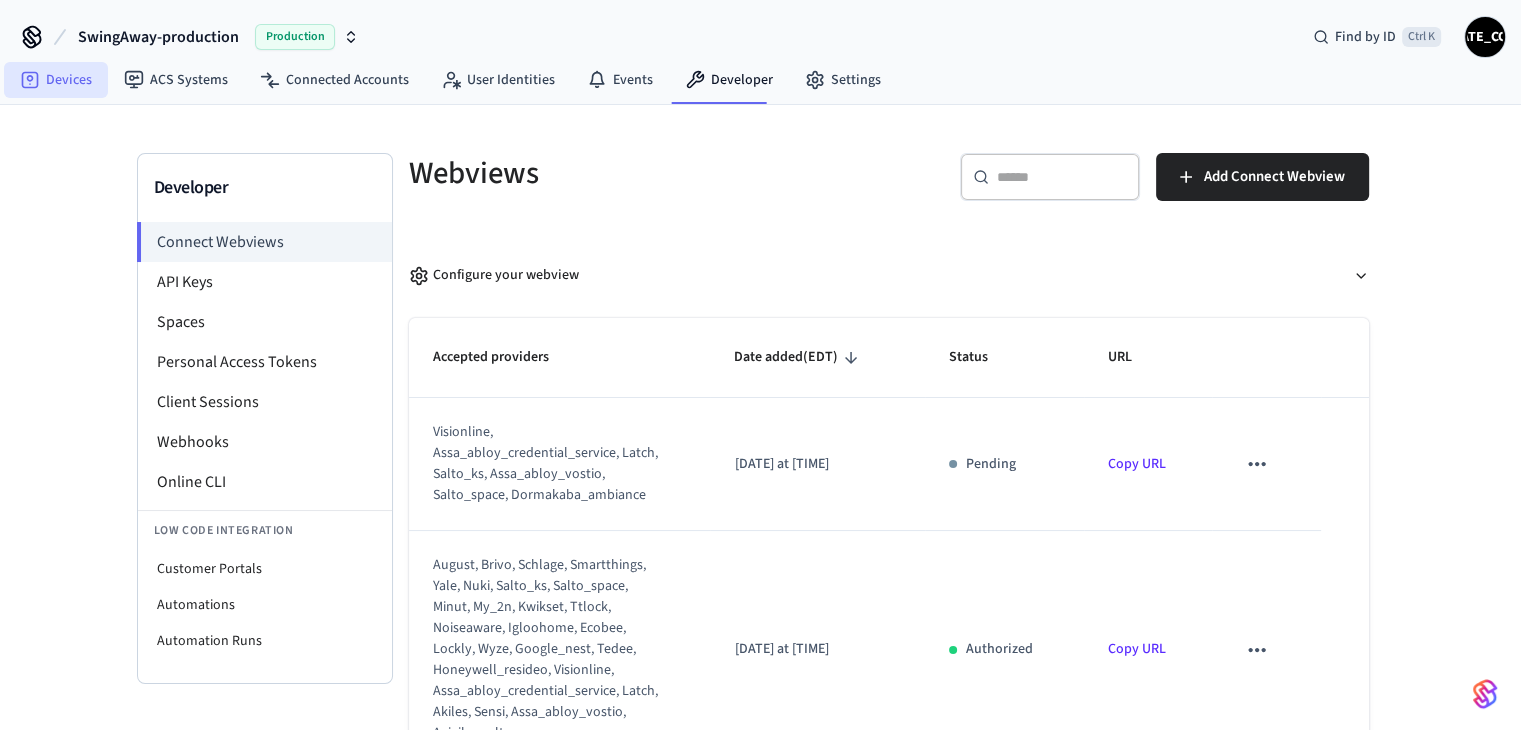 click on "Devices" at bounding box center [56, 80] 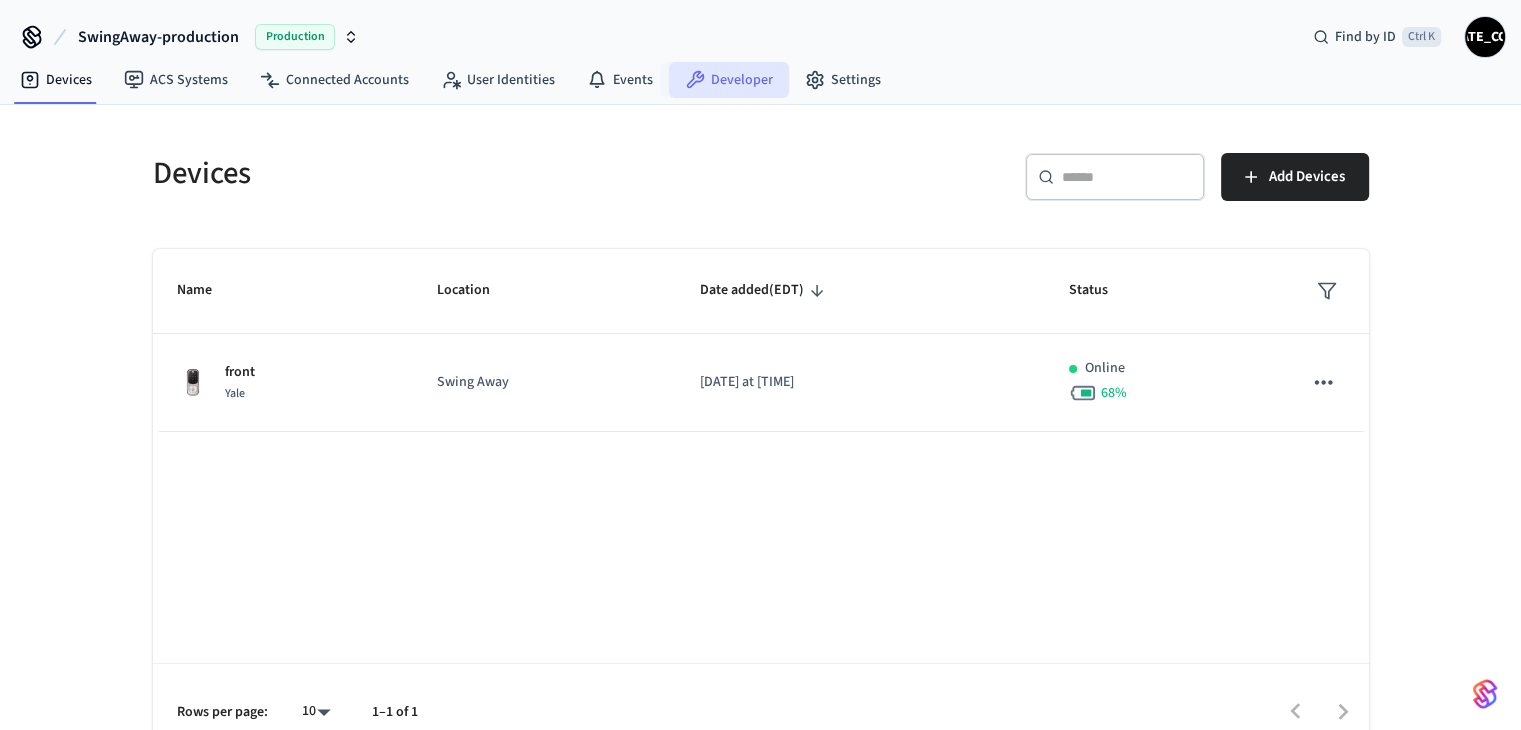 click on "Developer" at bounding box center (729, 80) 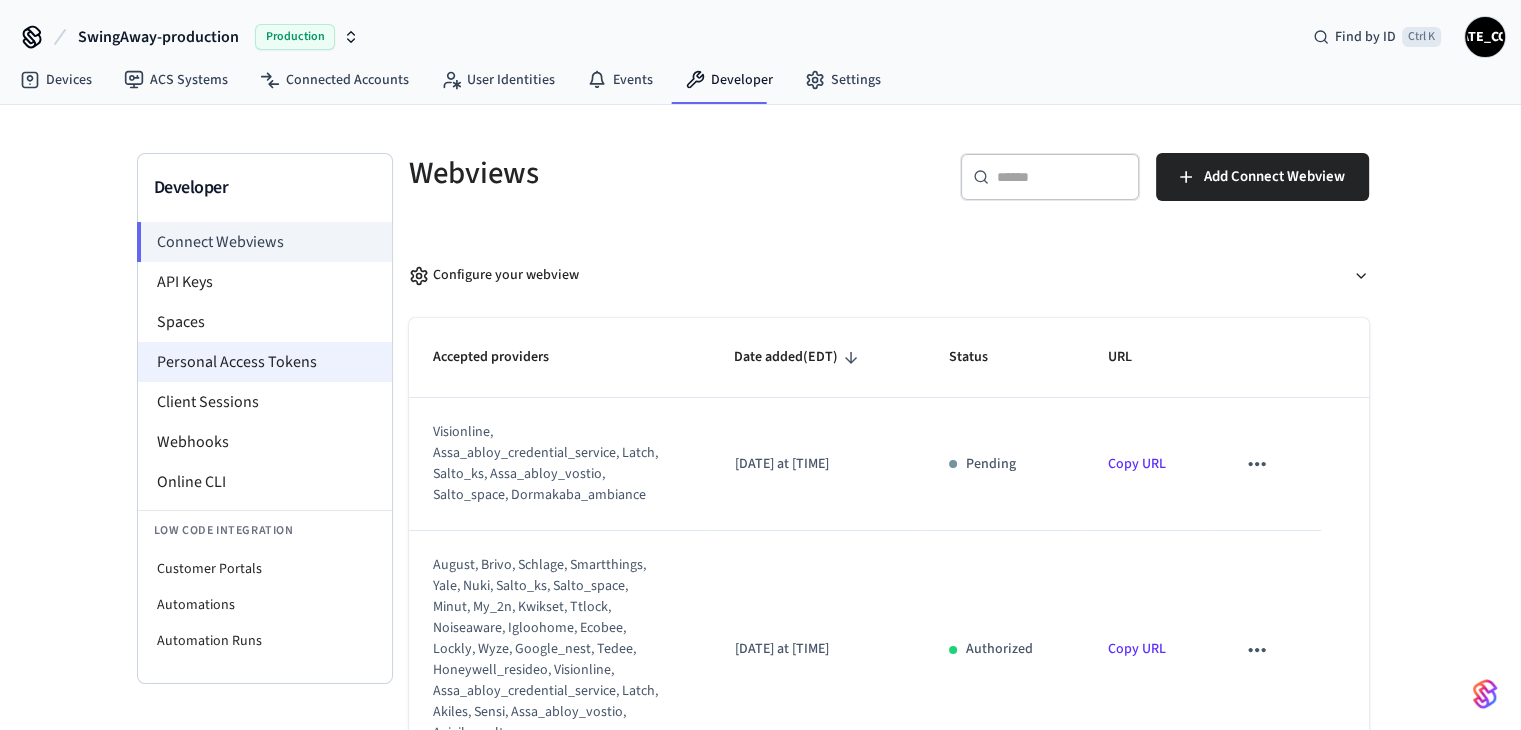 click on "Personal Access Tokens" at bounding box center (265, 362) 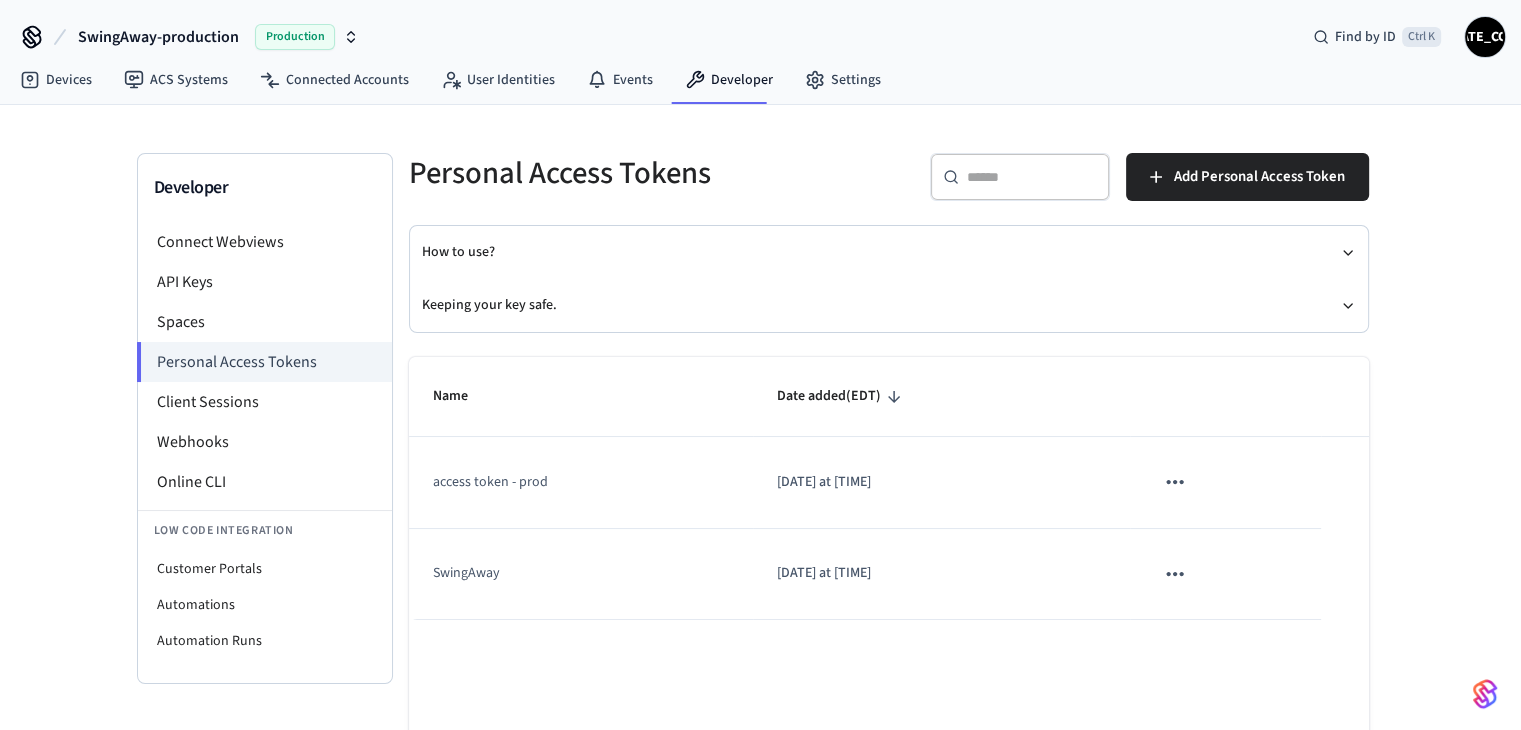 click 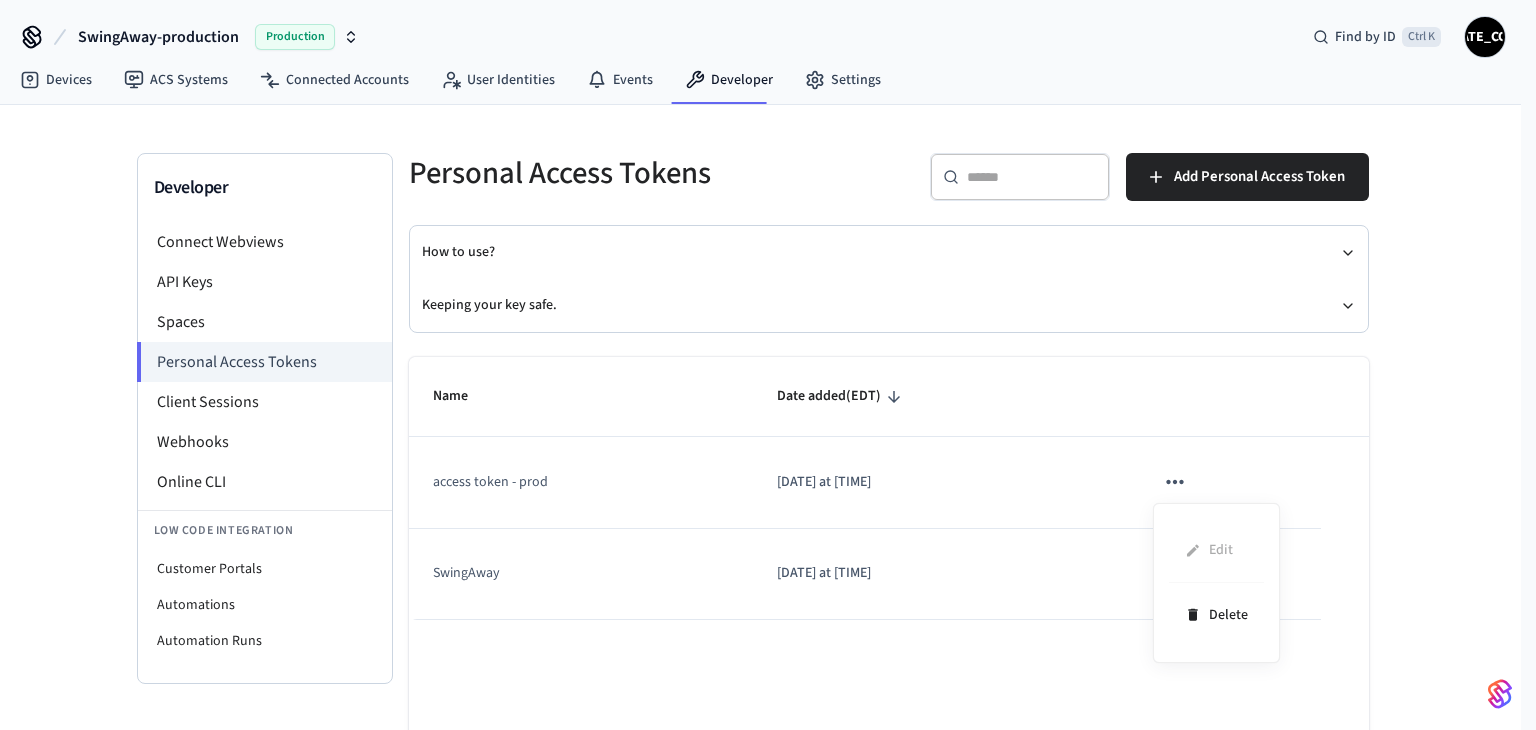 click at bounding box center [768, 365] 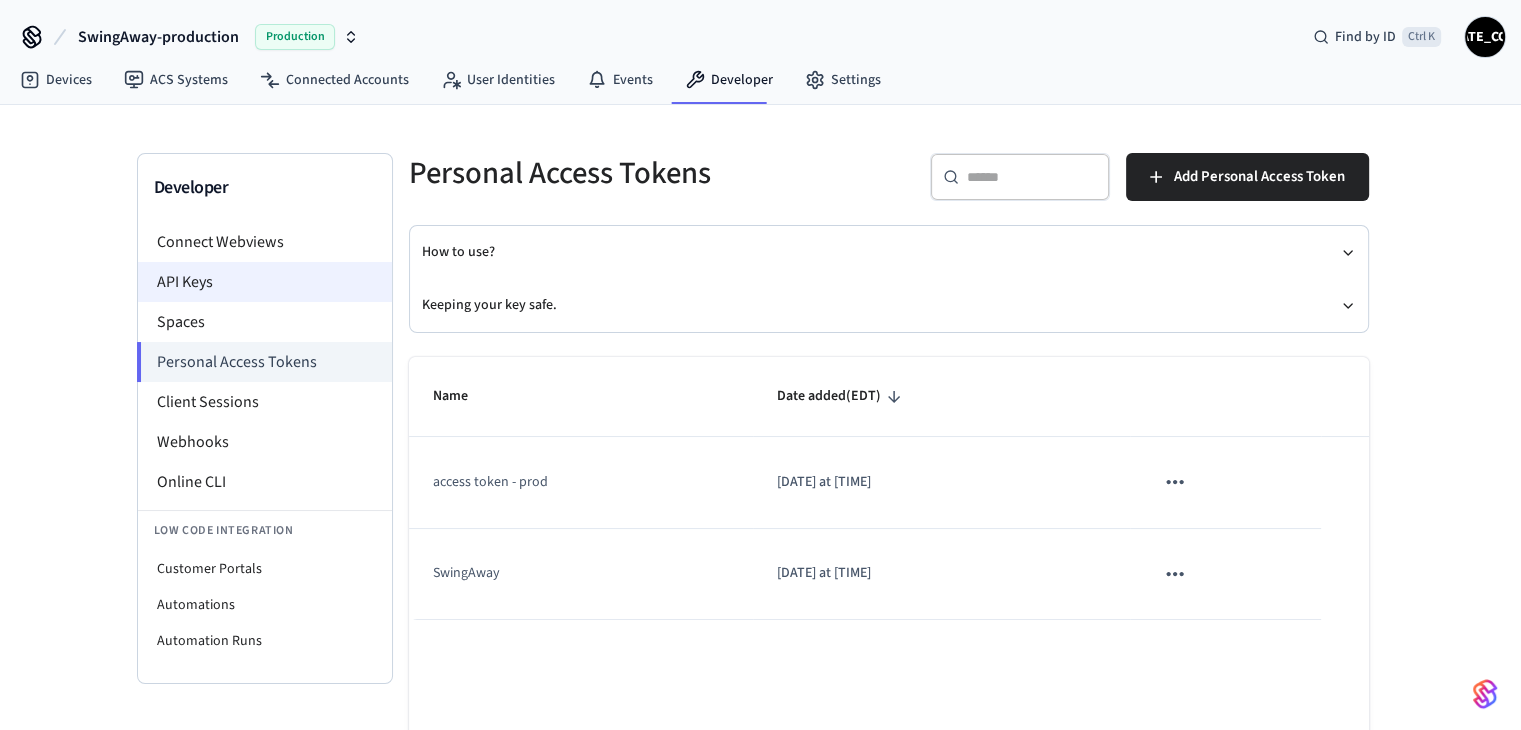 click on "API Keys" at bounding box center [265, 282] 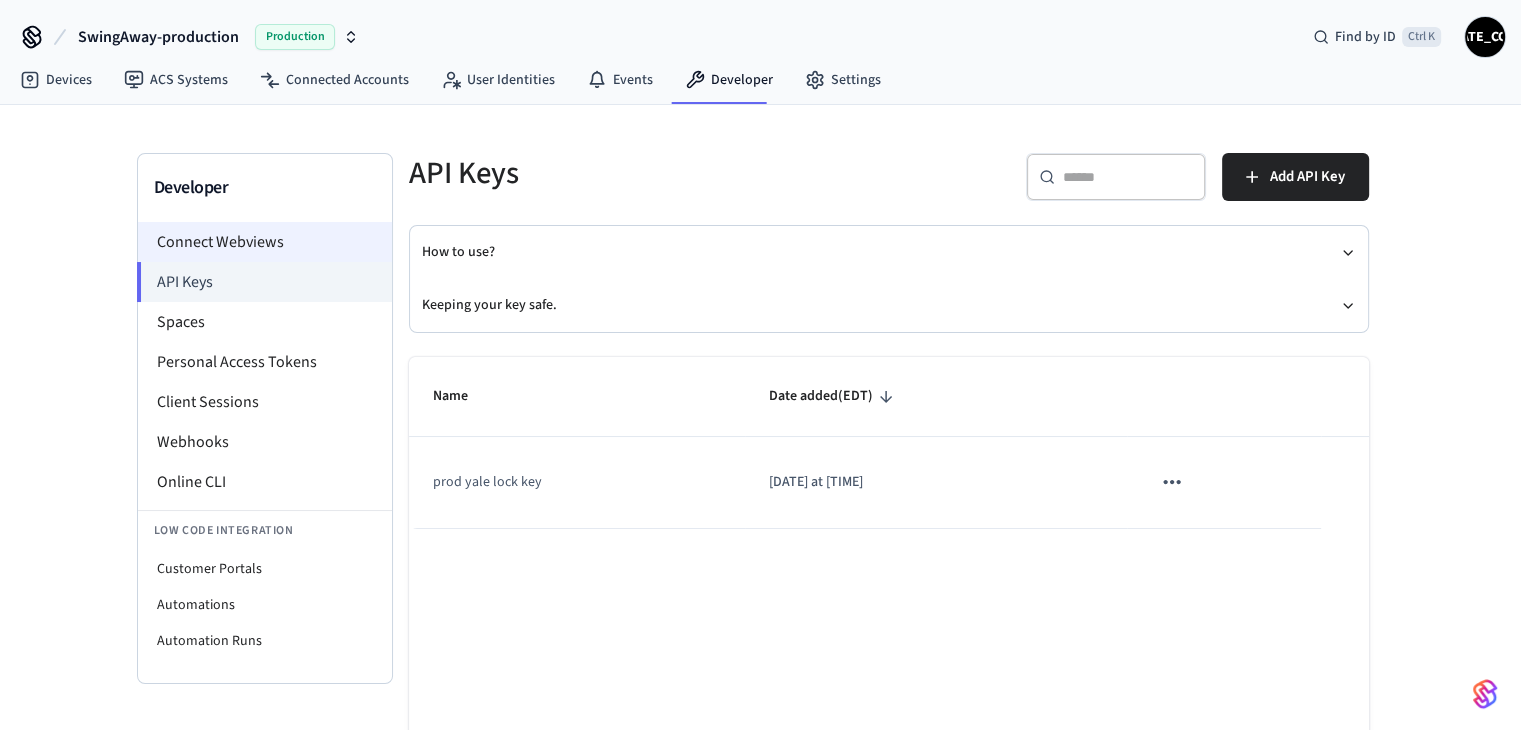 click on "Connect Webviews" at bounding box center [265, 242] 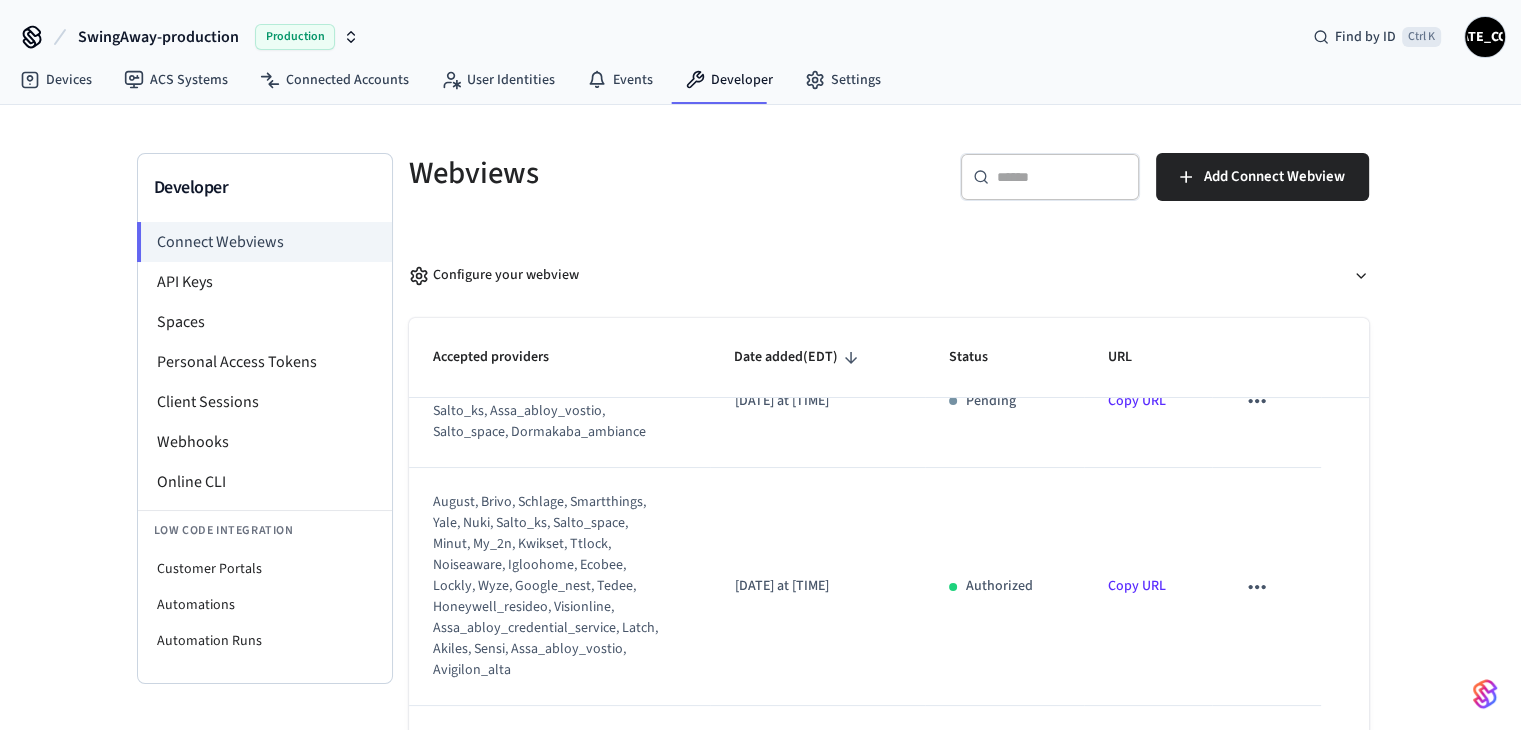 scroll, scrollTop: 28, scrollLeft: 0, axis: vertical 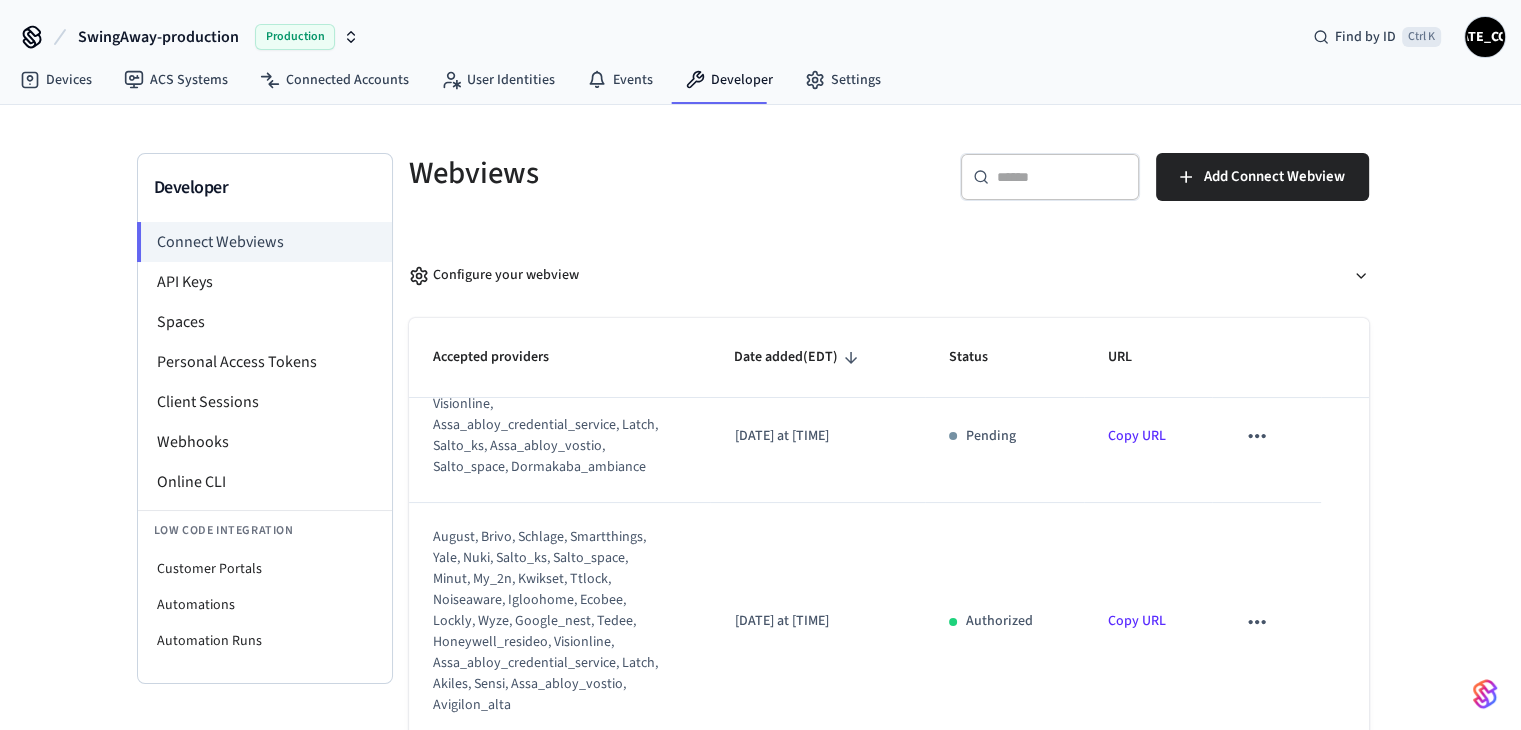 click on "Copy URL" at bounding box center [1137, 621] 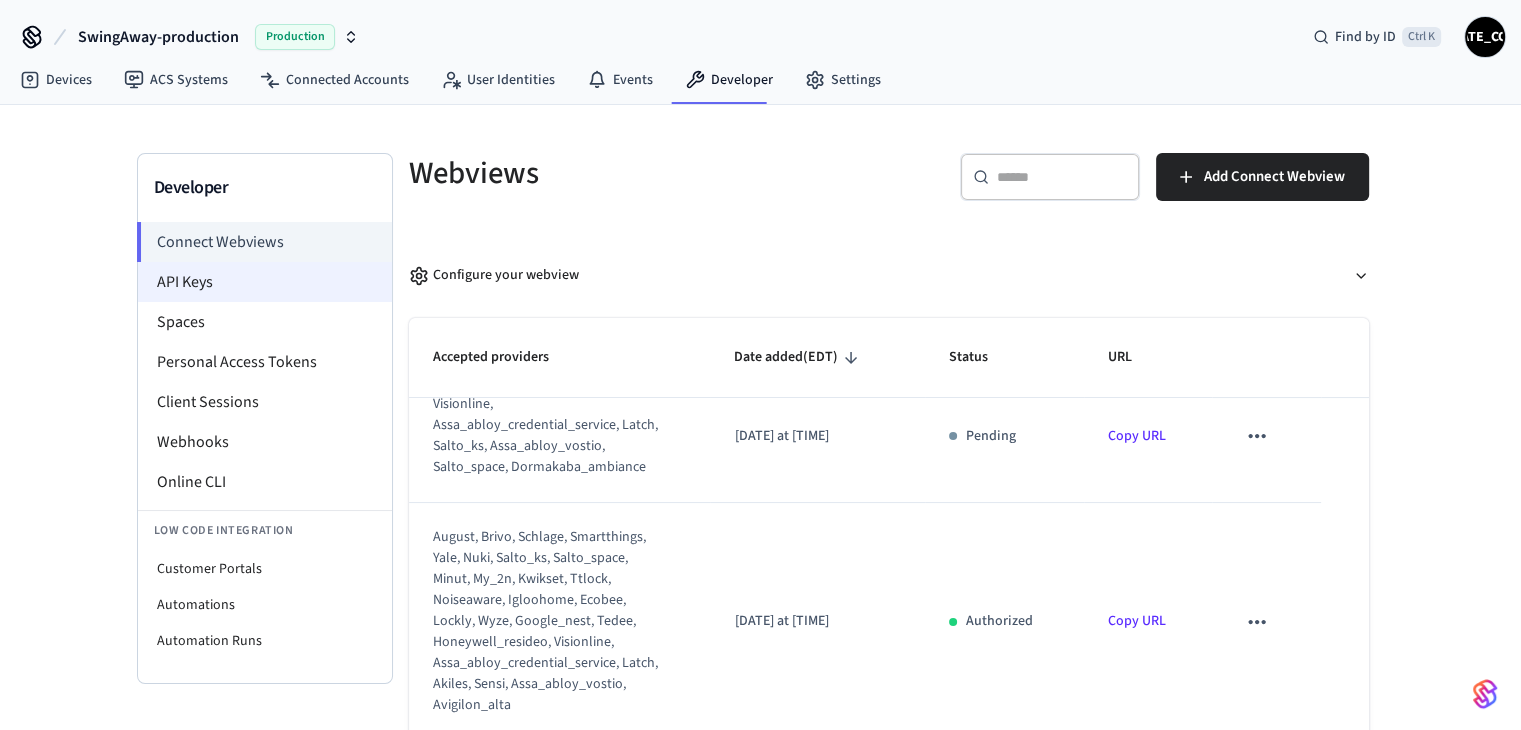 click on "API Keys" at bounding box center [265, 282] 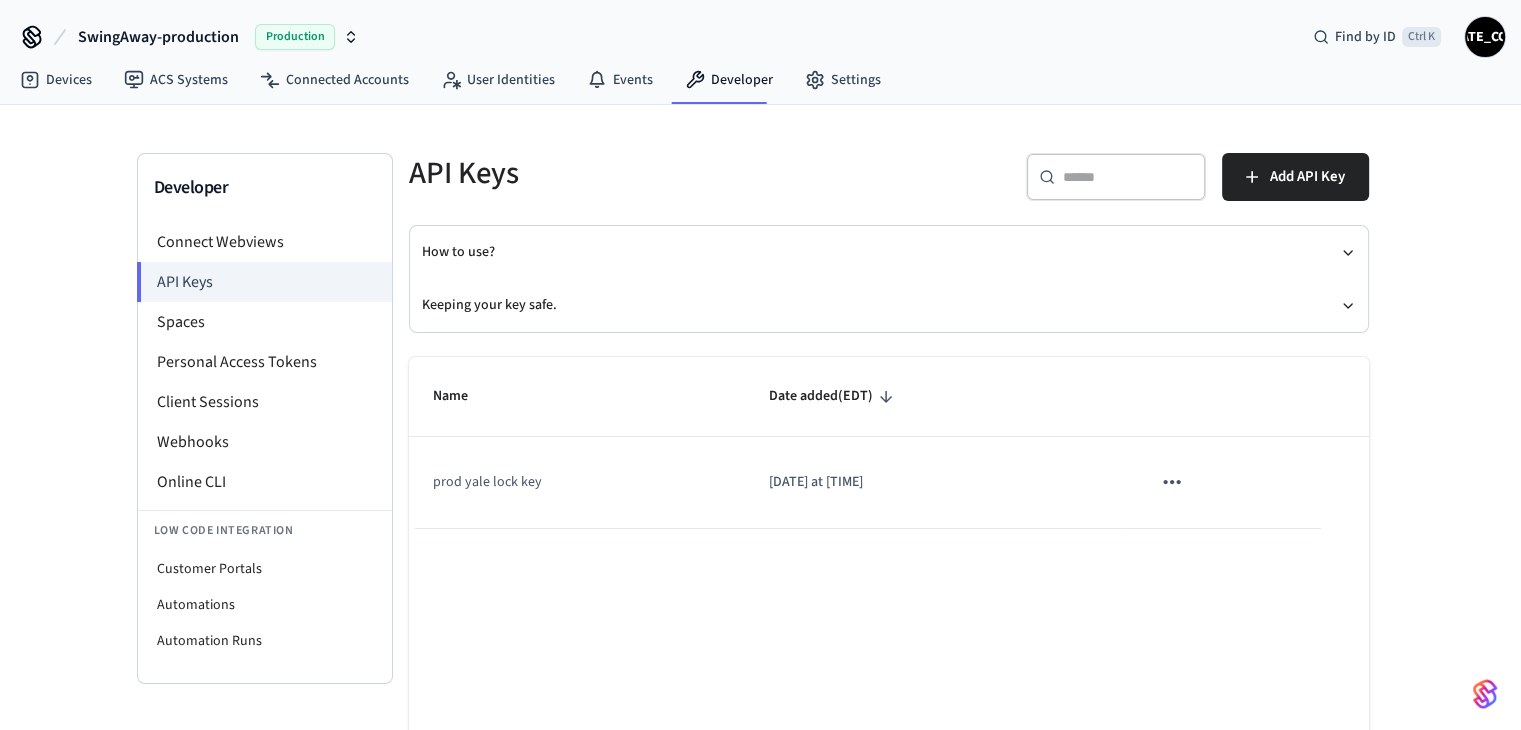 click on "prod yale lock key" at bounding box center [577, 482] 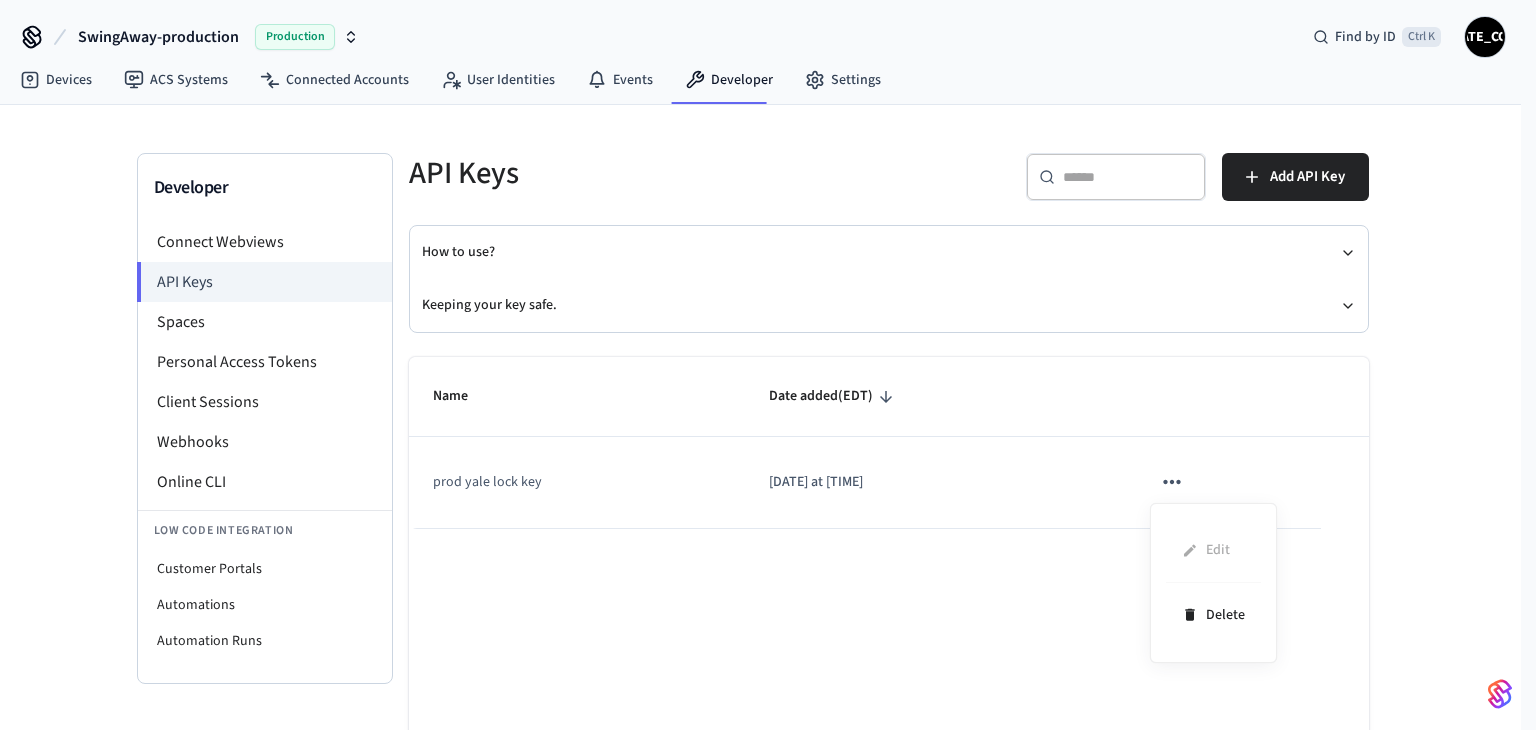 click at bounding box center (768, 365) 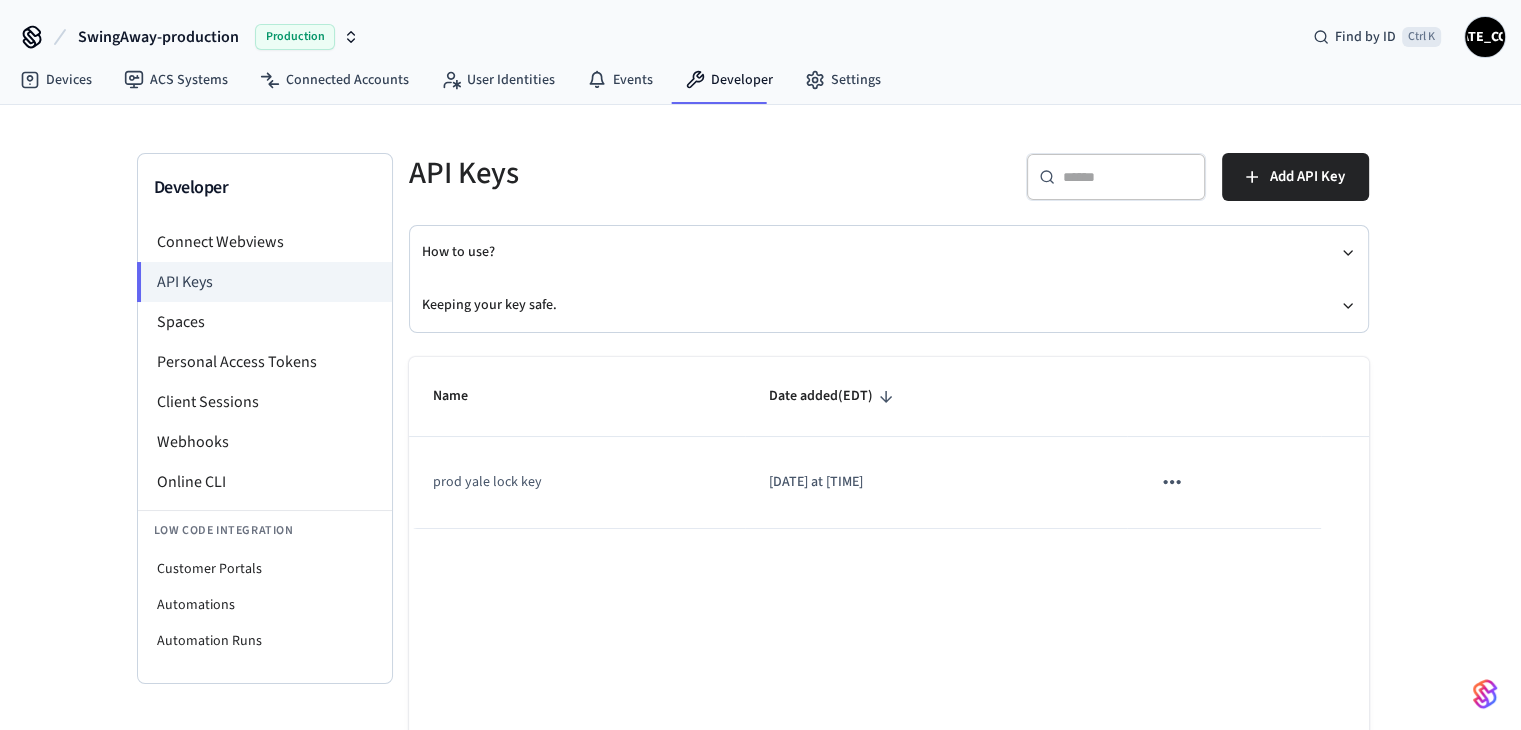 click on "prod yale lock key" at bounding box center (577, 482) 